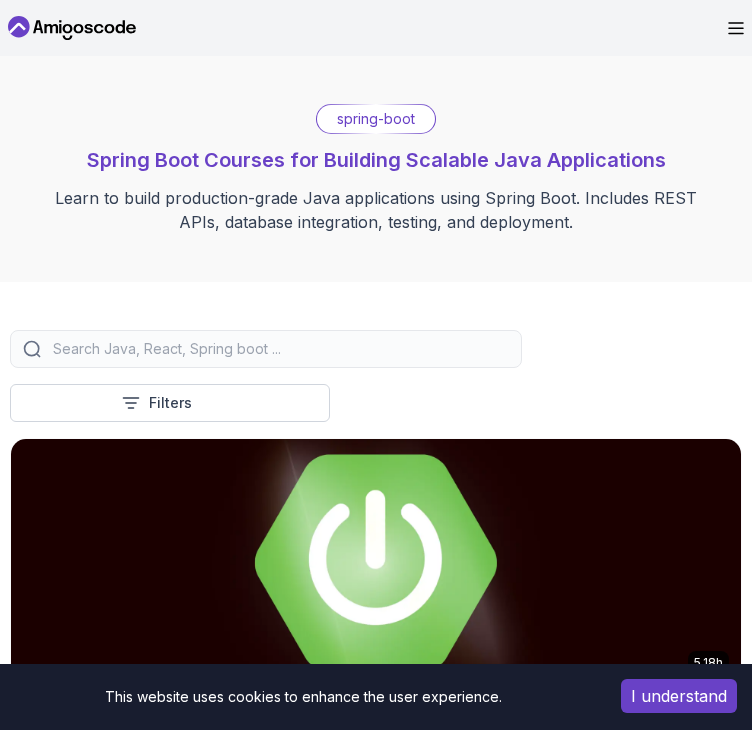scroll, scrollTop: 544, scrollLeft: 0, axis: vertical 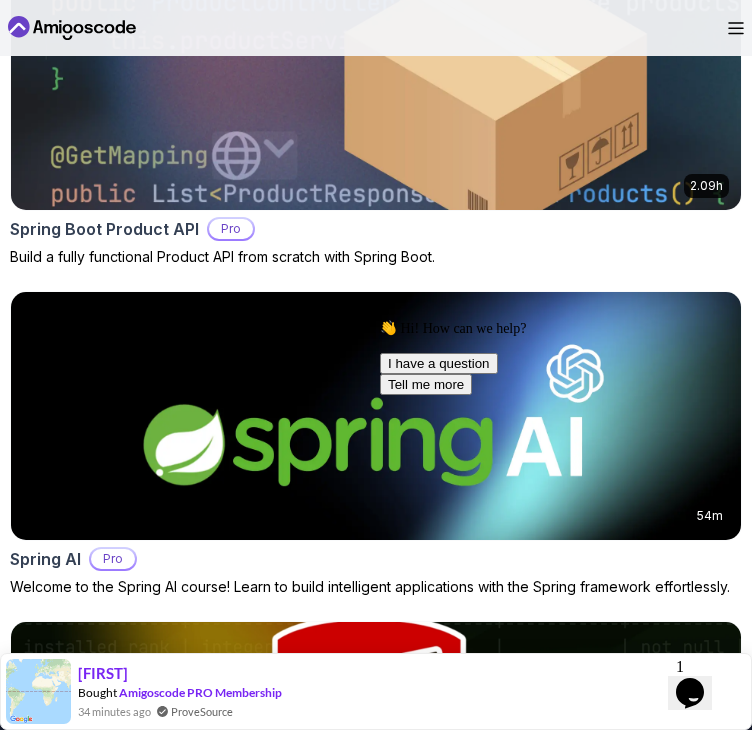 click on "This website uses cookies to enhance the user experience. I understand Products Resources Pricing Testimonials For Business Members Area Products Resources Pricing Testimonials For Business Members Area spring-boot Spring Boot Courses for Building Scalable Java Applications Learn to build production-grade Java applications using Spring Boot. Includes REST APIs, database integration, testing, and deployment. Filters Filters Type Course Build Price Pro Free Instructors Nelson Djalo Richard Abz Duration 0-1 Hour 1-3 Hours +3 Hours Track Front End Back End Dev Ops Full Stack Level Junior Mid-level Senior 5.18h Advanced Spring Boot Pro Dive deep into Spring Boot with our advanced course, designed to take your skills from intermediate to expert level. 3.30h Building APIs with Spring Boot Pro Learn to build robust, scalable APIs with Spring Boot, mastering REST principles, JSON handling, and embedded server configuration. 1.67h NEW Spring Boot for Beginners 6.65h NEW Spring Data JPA Pro 2.73h JUST RELEASED Pro 1.45h" at bounding box center [376, -500] 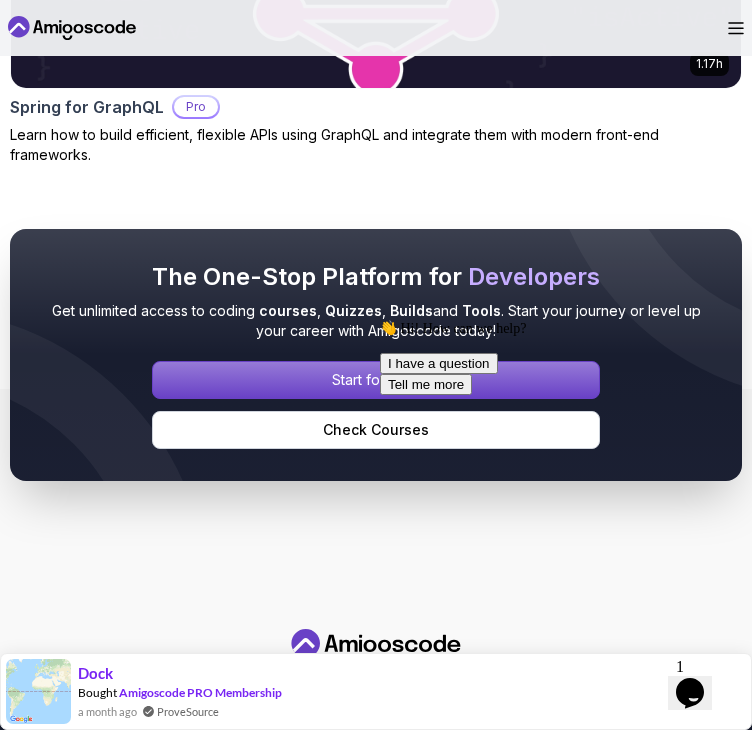 scroll, scrollTop: 4660, scrollLeft: 0, axis: vertical 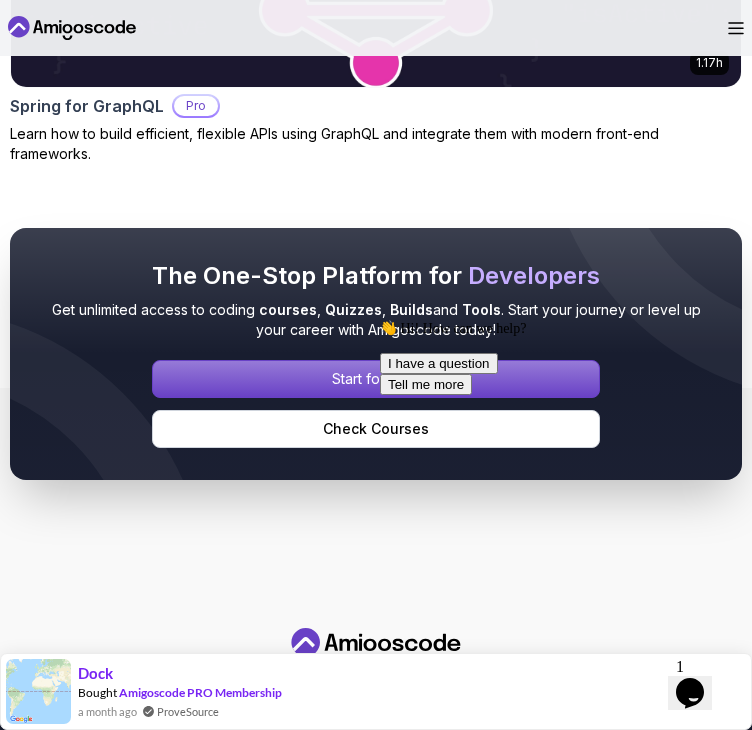 click at bounding box center [376, 379] 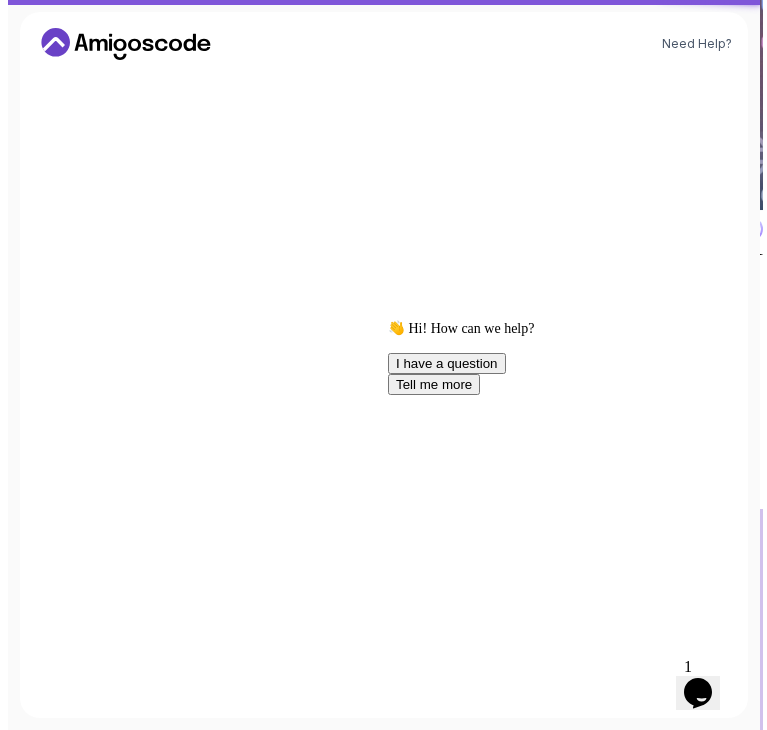 scroll, scrollTop: 0, scrollLeft: 0, axis: both 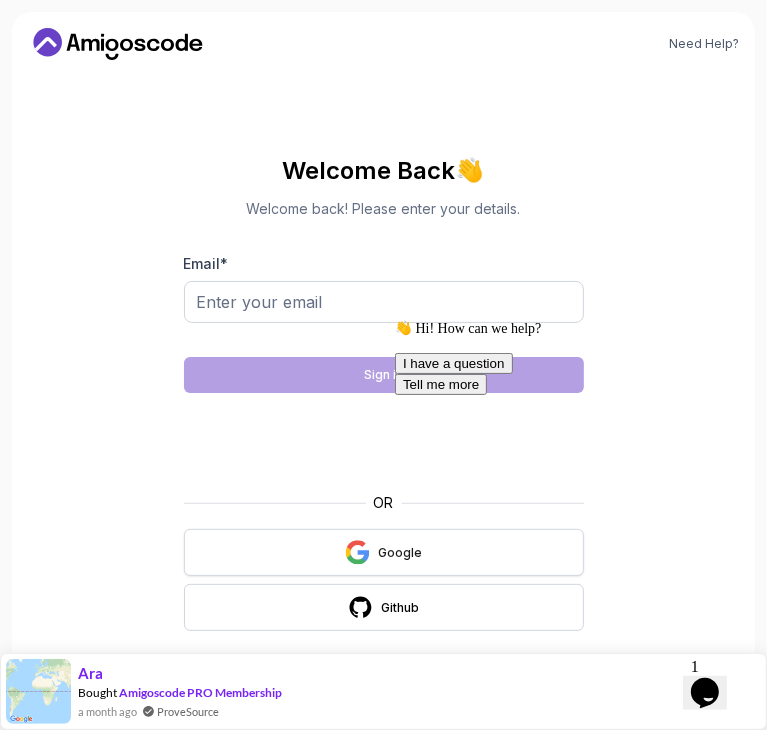 click on "Google" at bounding box center [384, 552] 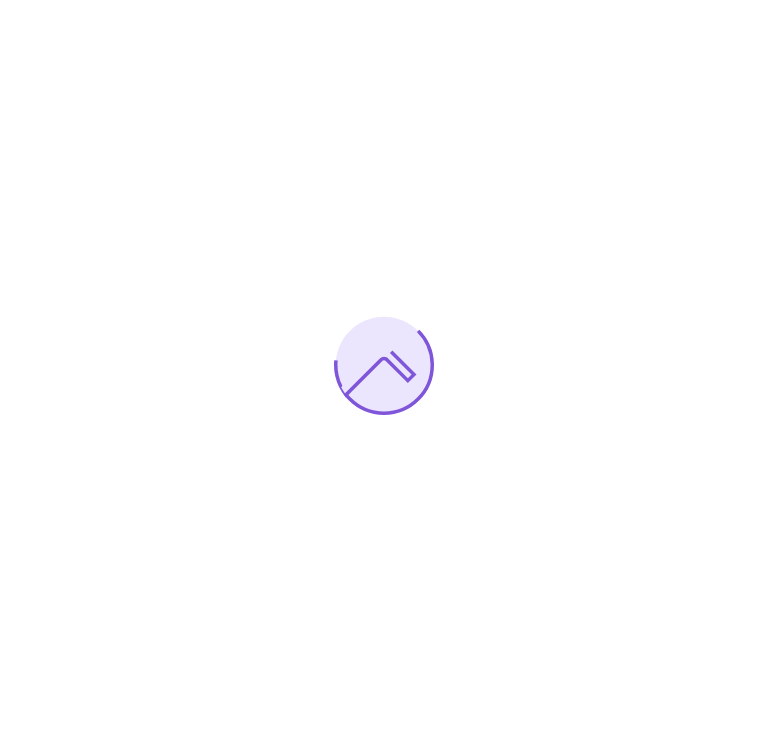 scroll, scrollTop: 0, scrollLeft: 0, axis: both 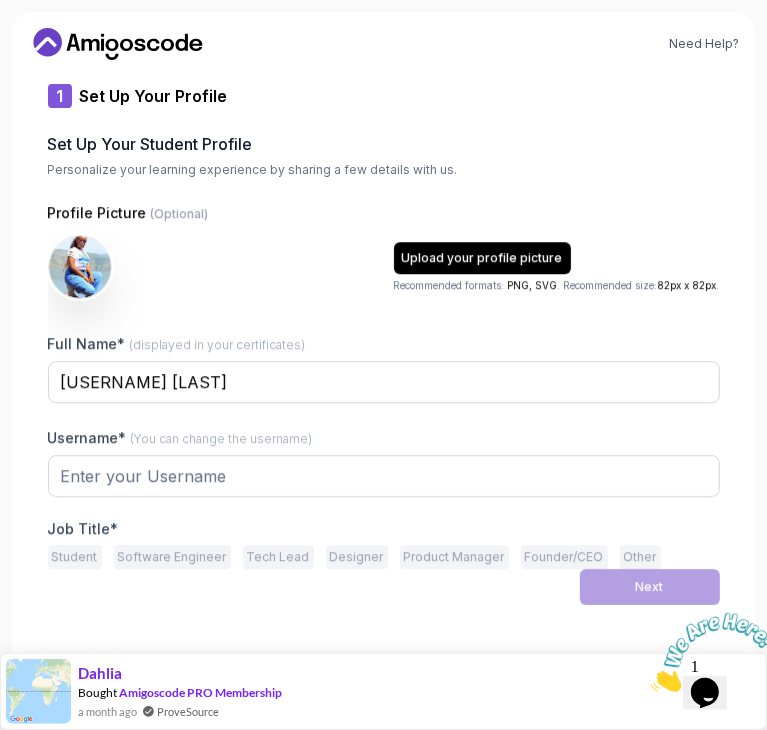type on "[USERNAME]" 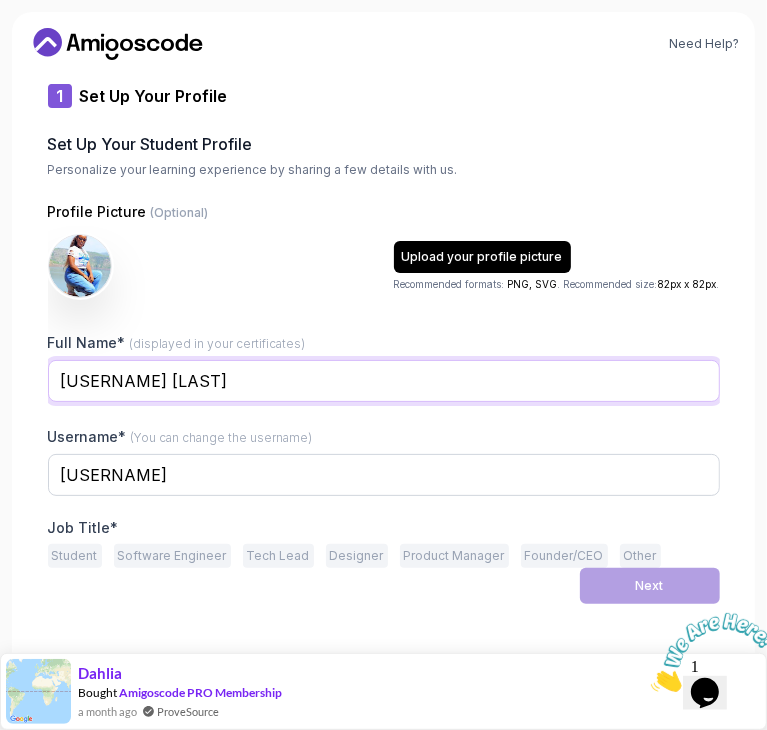 click on "[USERNAME] [LAST]" at bounding box center [384, 381] 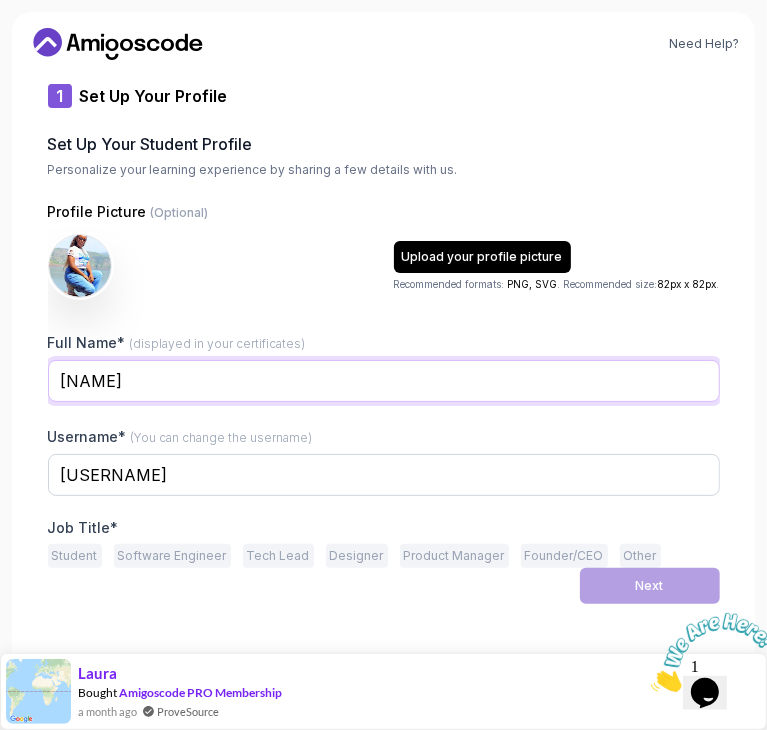 type on "[NAME]" 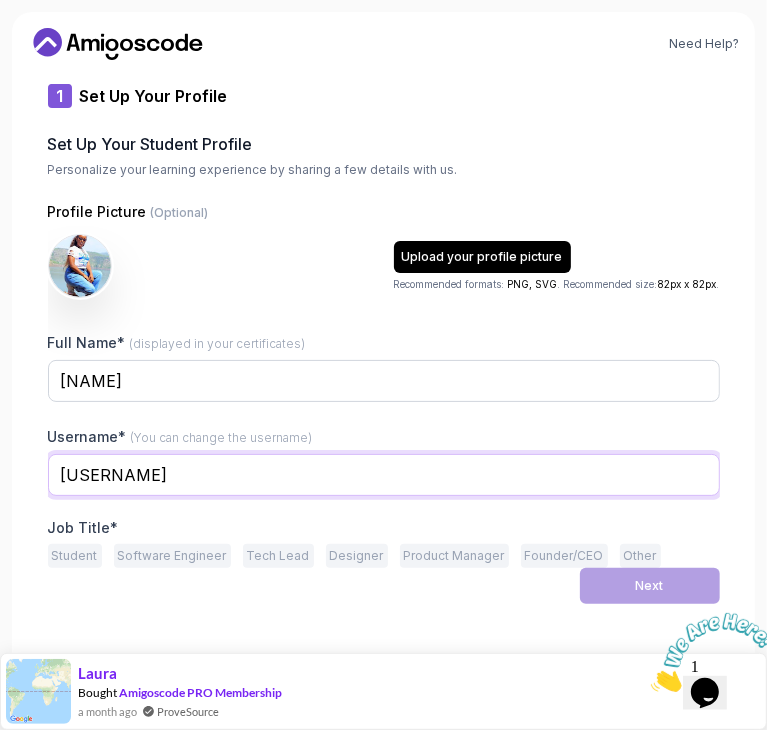 click on "[USERNAME]" at bounding box center (384, 475) 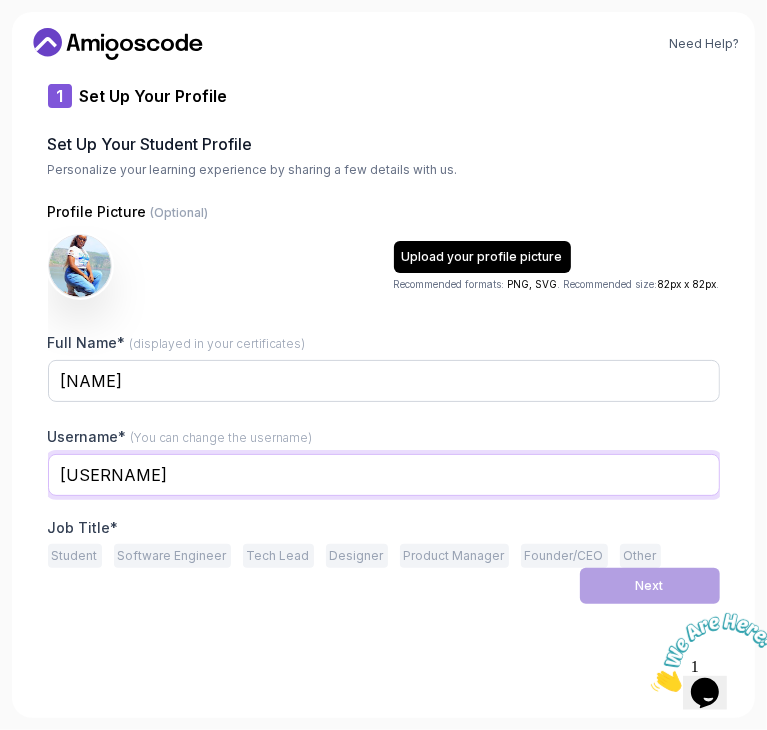 click on "[USERNAME]" at bounding box center [384, 475] 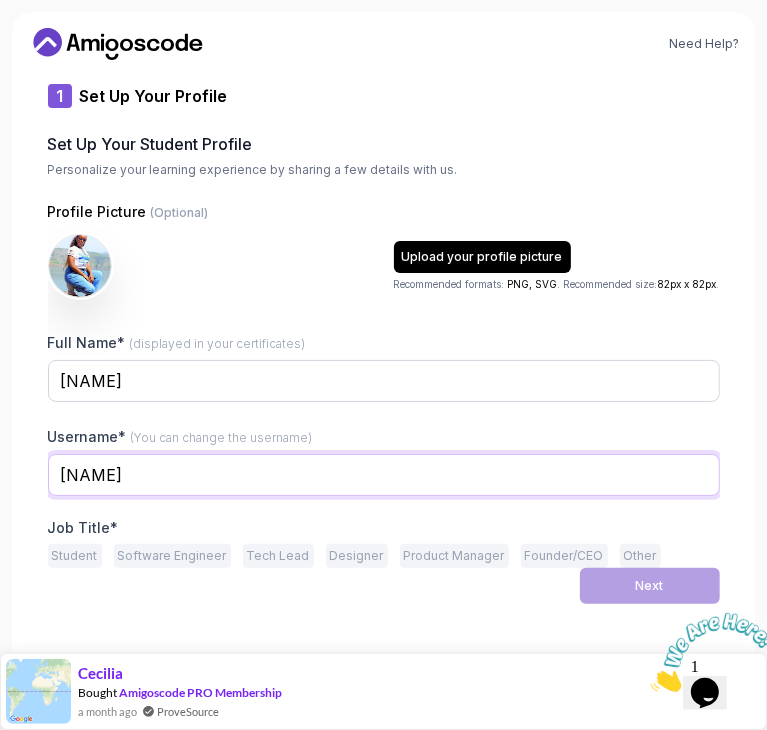 type on "[NAME]" 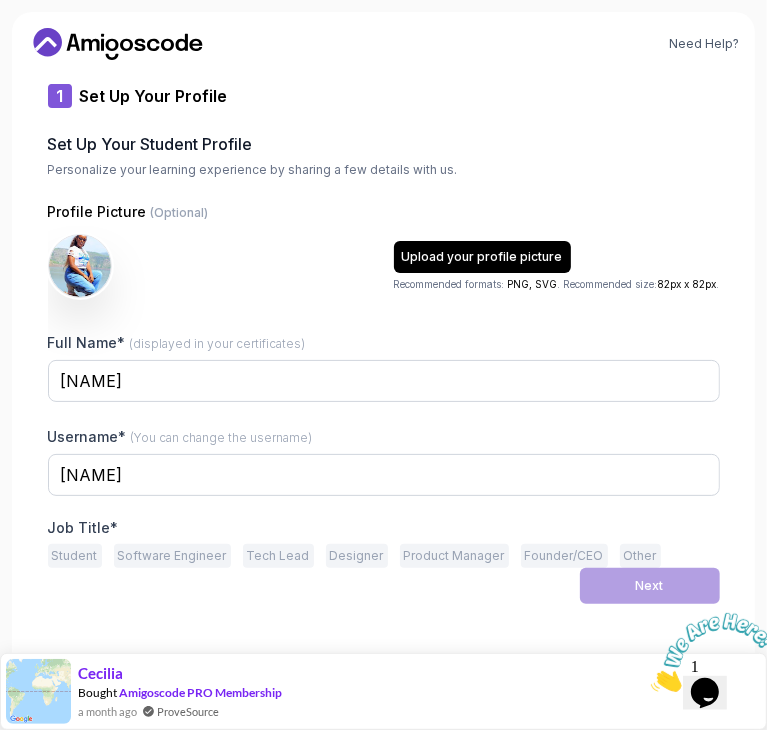 click on "Software Engineer" at bounding box center (172, 556) 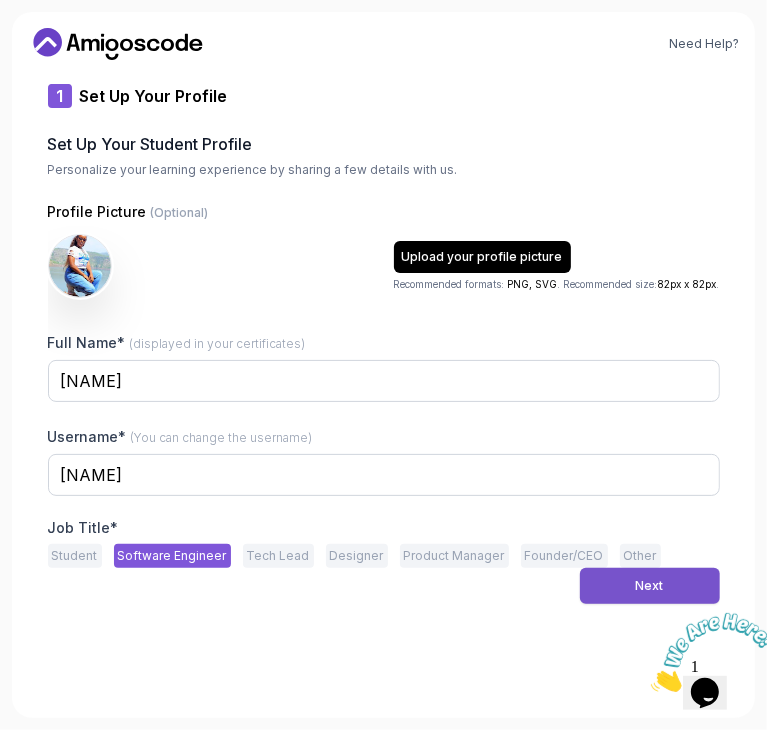 click on "Next" at bounding box center [650, 586] 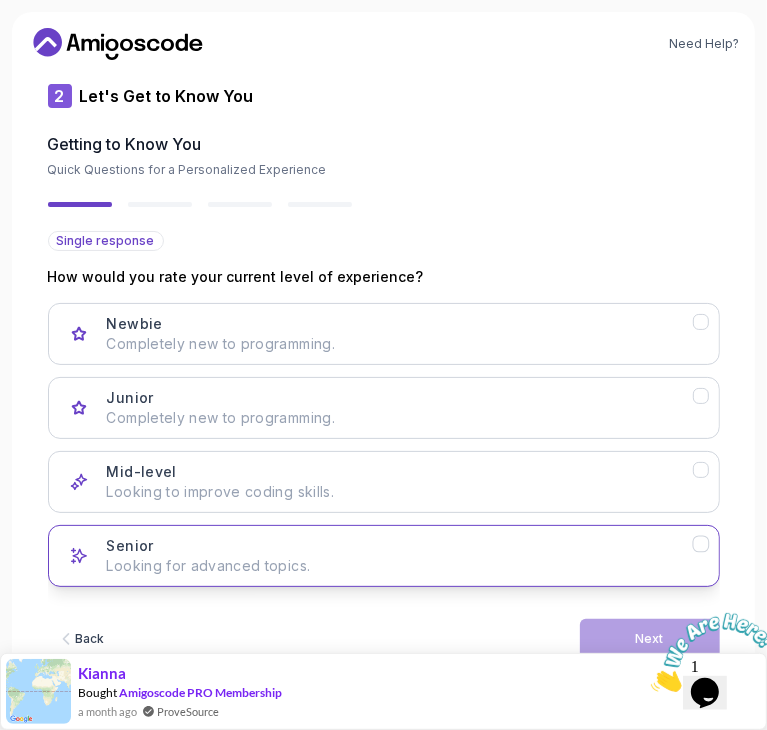 click on "Senior Looking for advanced topics." at bounding box center (400, 556) 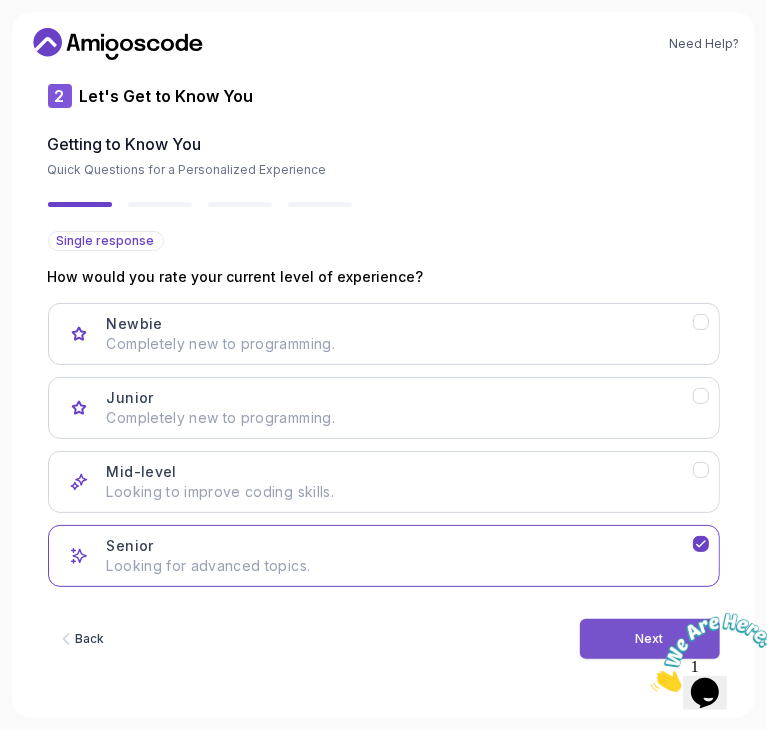 click on "Next" at bounding box center (650, 639) 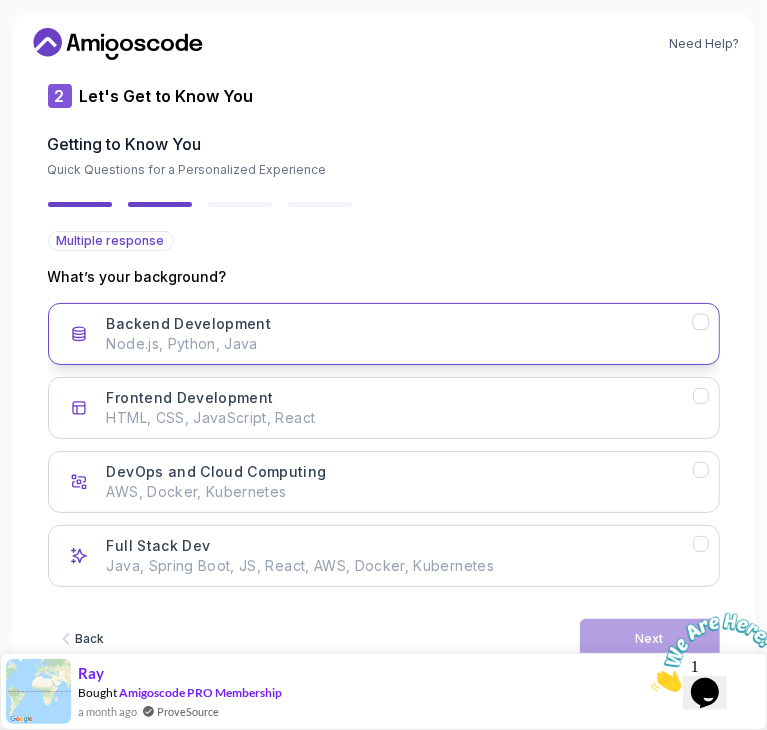 click on "Node.js, Python, Java" at bounding box center [400, 344] 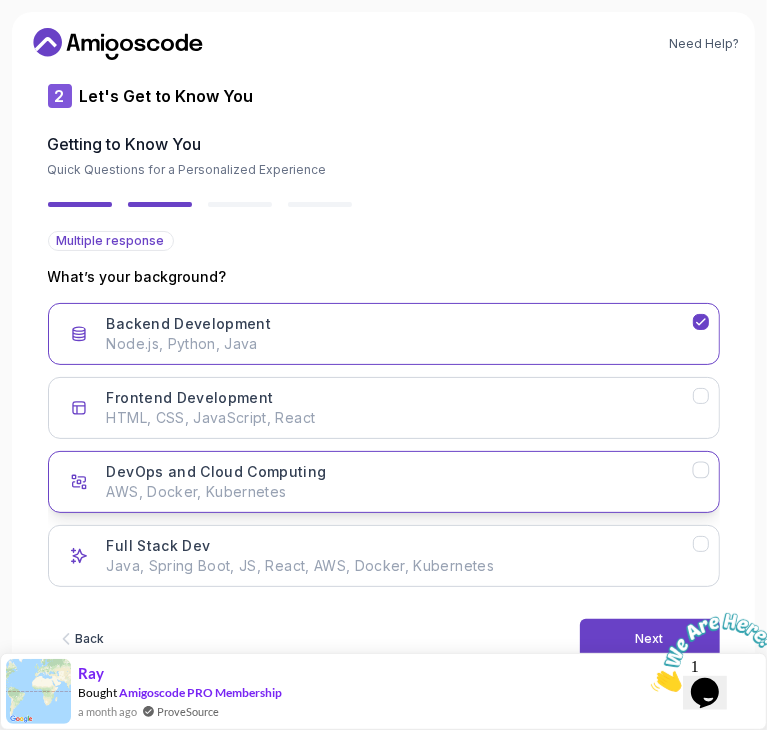 click on "AWS, Docker, Kubernetes" at bounding box center (400, 492) 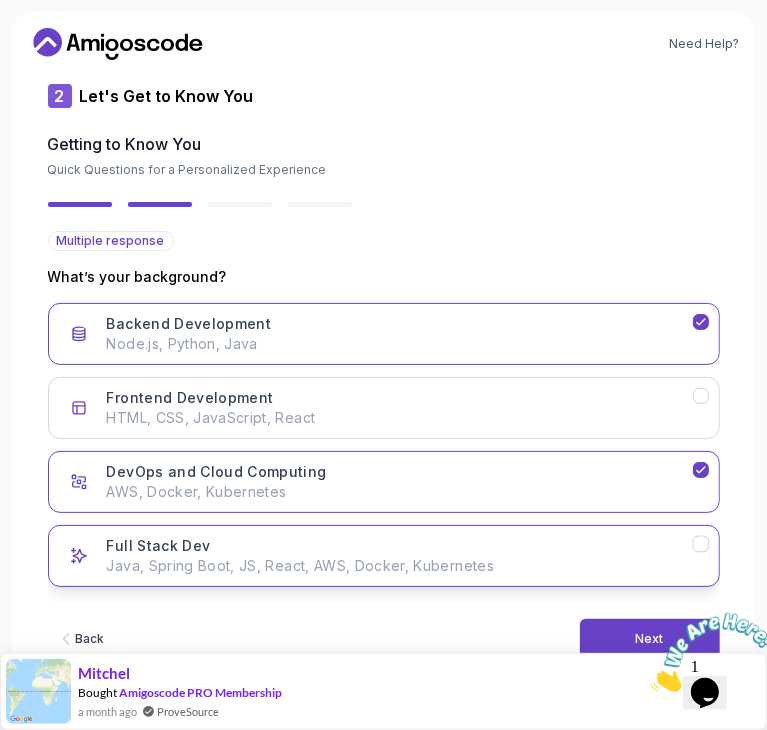 click on "Full Stack Dev Java, Spring Boot, JS, React, AWS, Docker, Kubernetes" at bounding box center (400, 556) 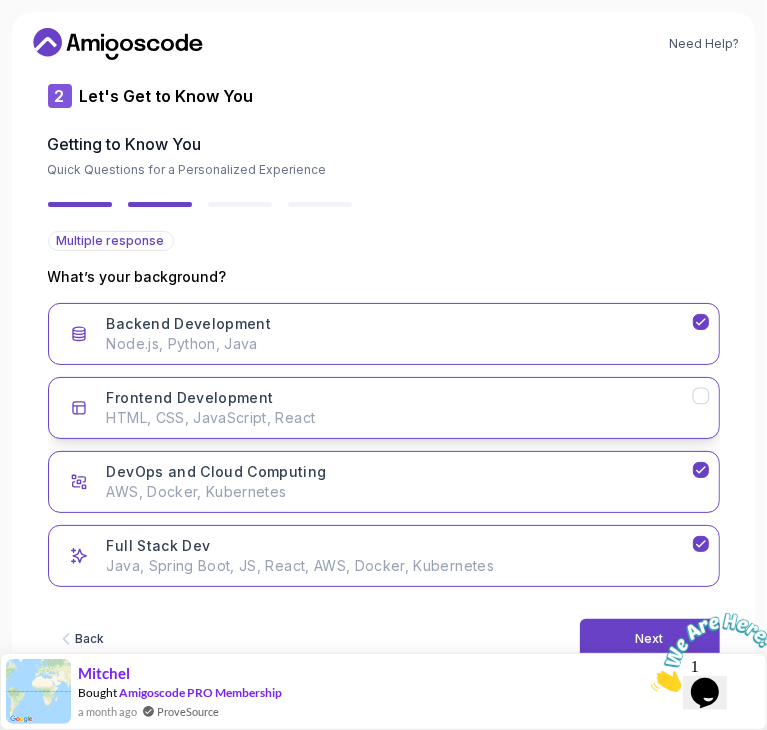 click on "Frontend Development HTML, CSS, JavaScript, React" at bounding box center [400, 408] 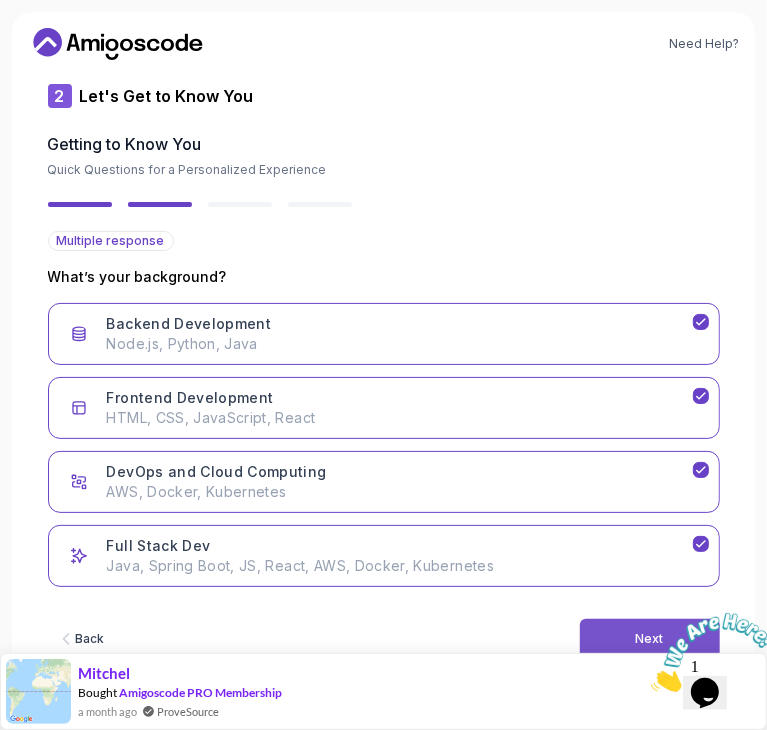 click on "Next" at bounding box center [650, 639] 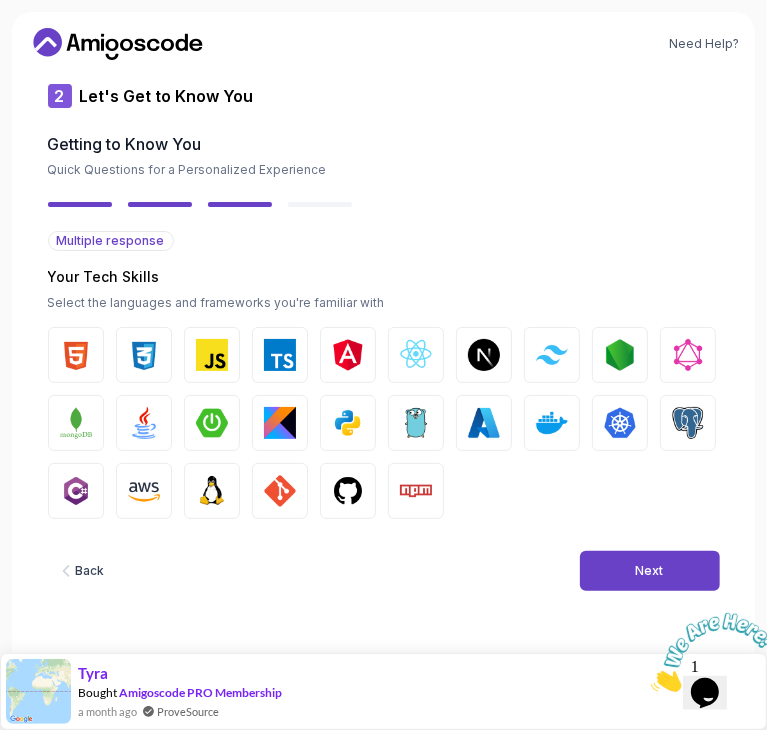 click at bounding box center [212, 423] 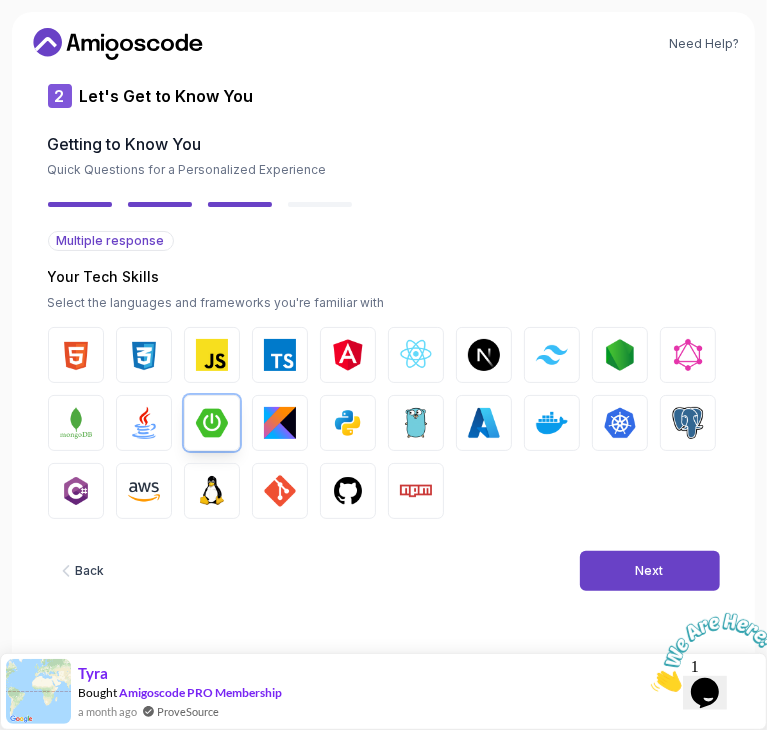 click on "JavaScript" at bounding box center (212, 355) 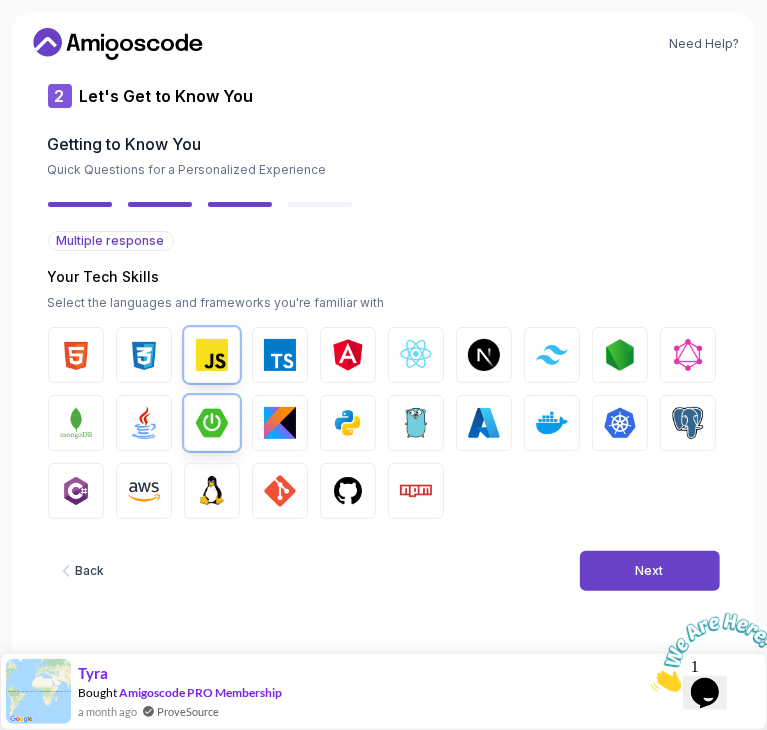 click at bounding box center [416, 355] 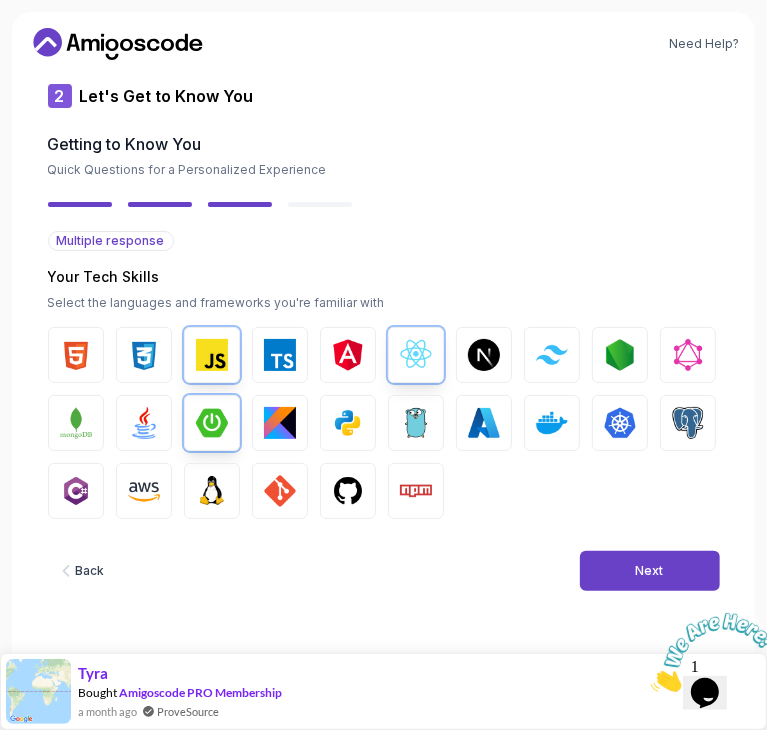 click at bounding box center (280, 355) 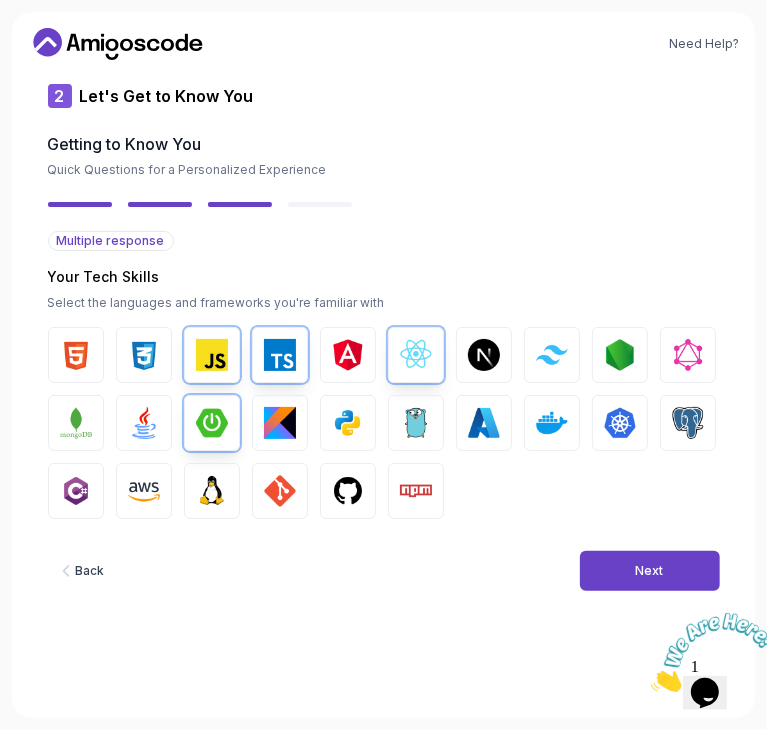 click at bounding box center [688, 423] 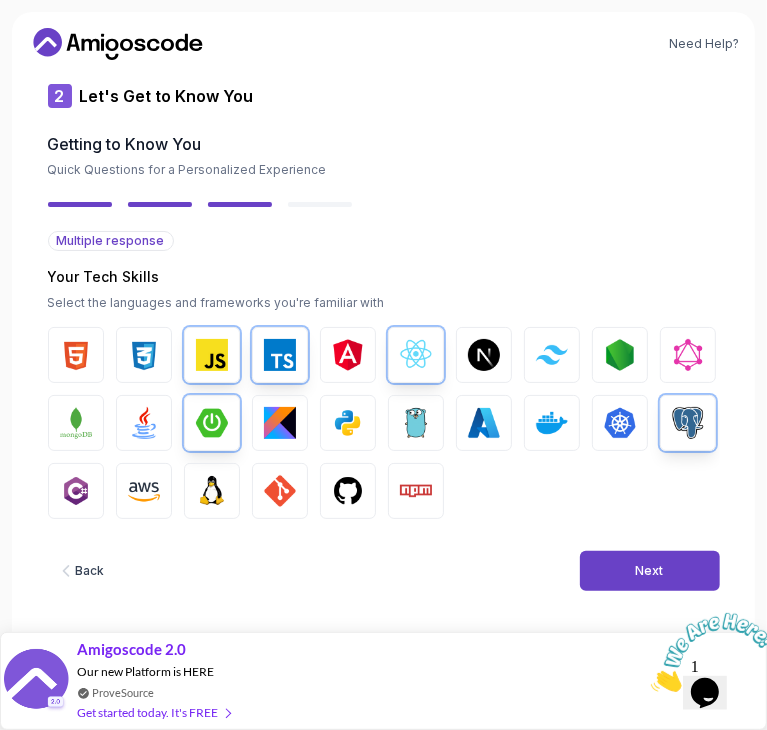 click on "GitHub" at bounding box center (348, 491) 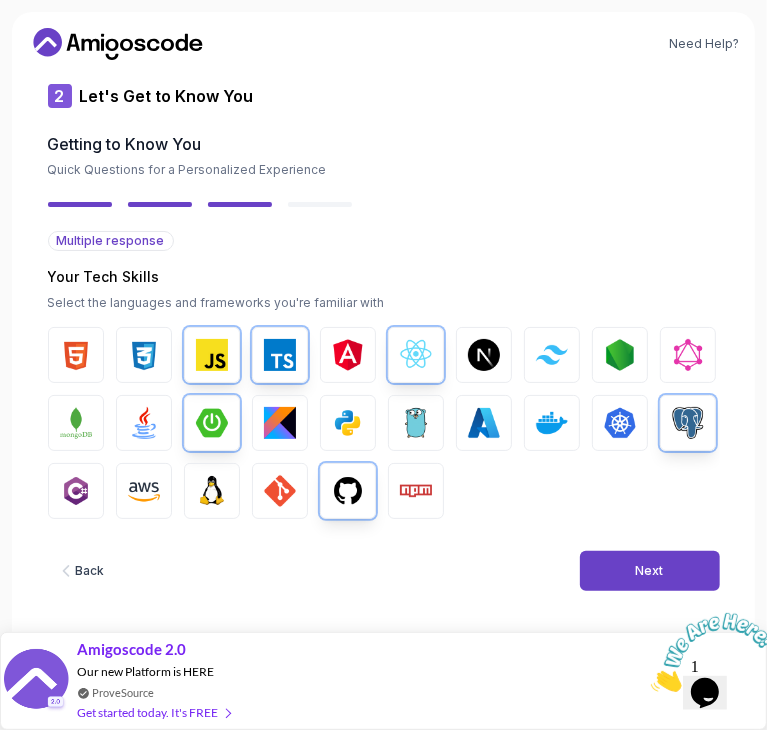 click at bounding box center [280, 491] 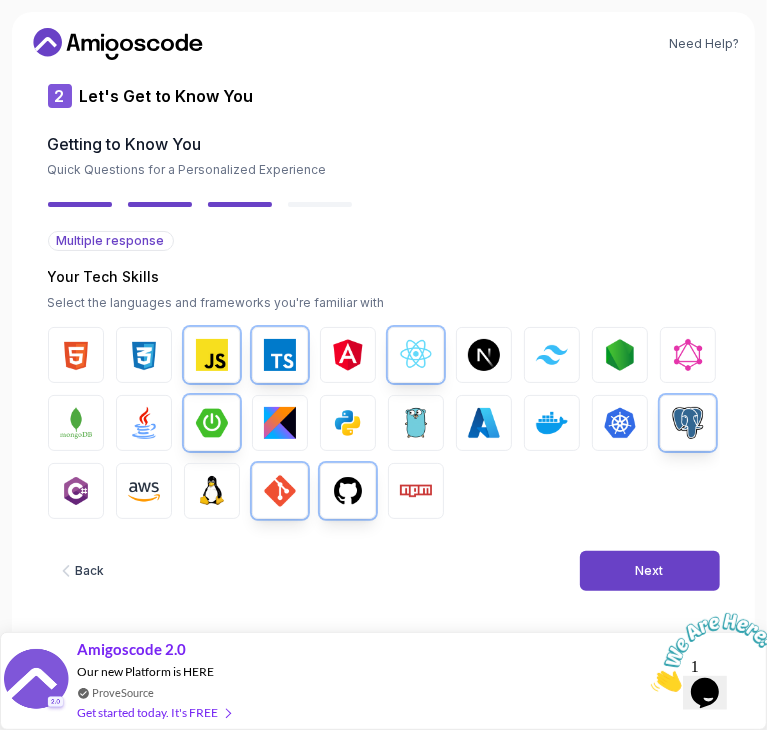 click at bounding box center (76, 355) 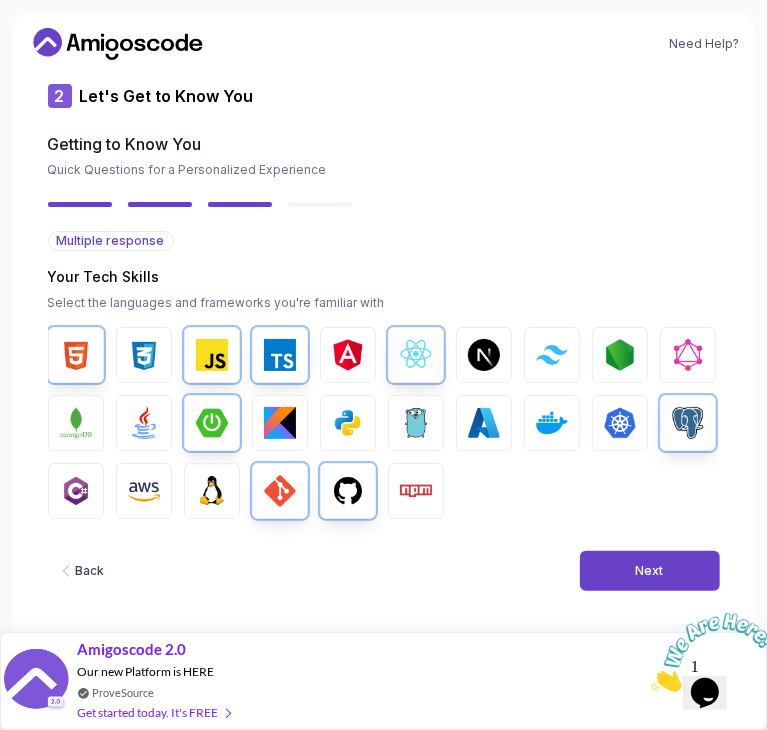 click at bounding box center (144, 355) 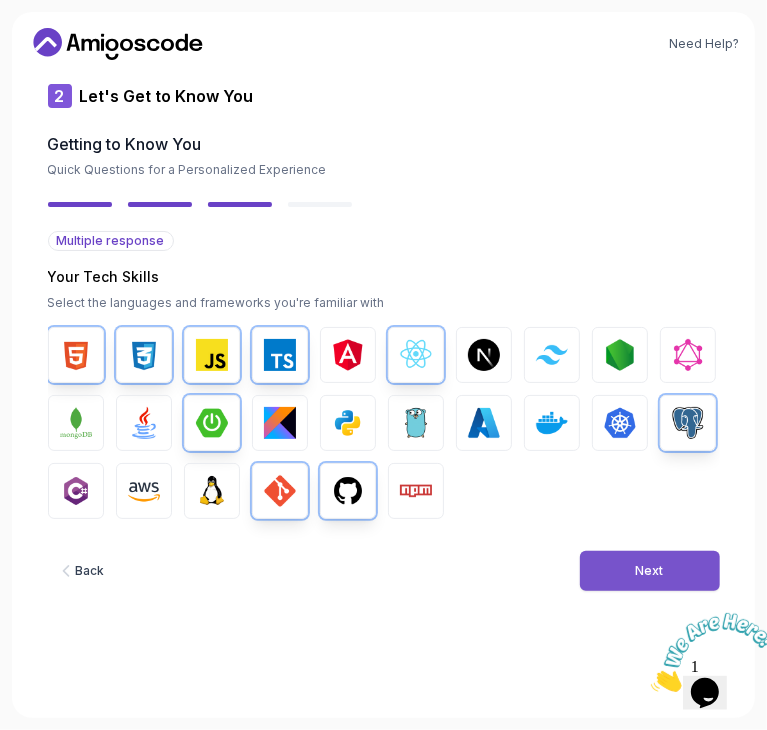click on "Next" at bounding box center (650, 571) 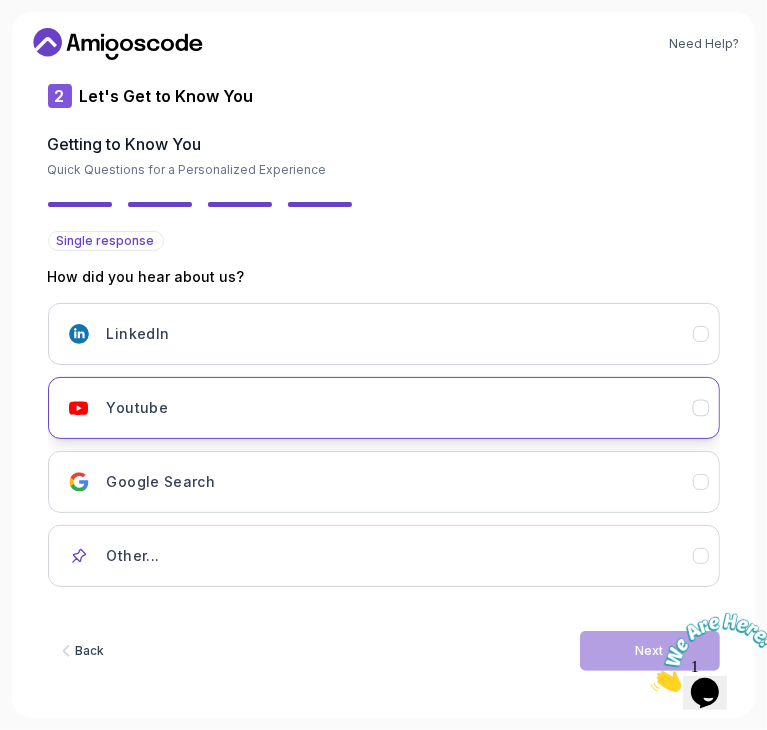 click on "Youtube" at bounding box center [400, 408] 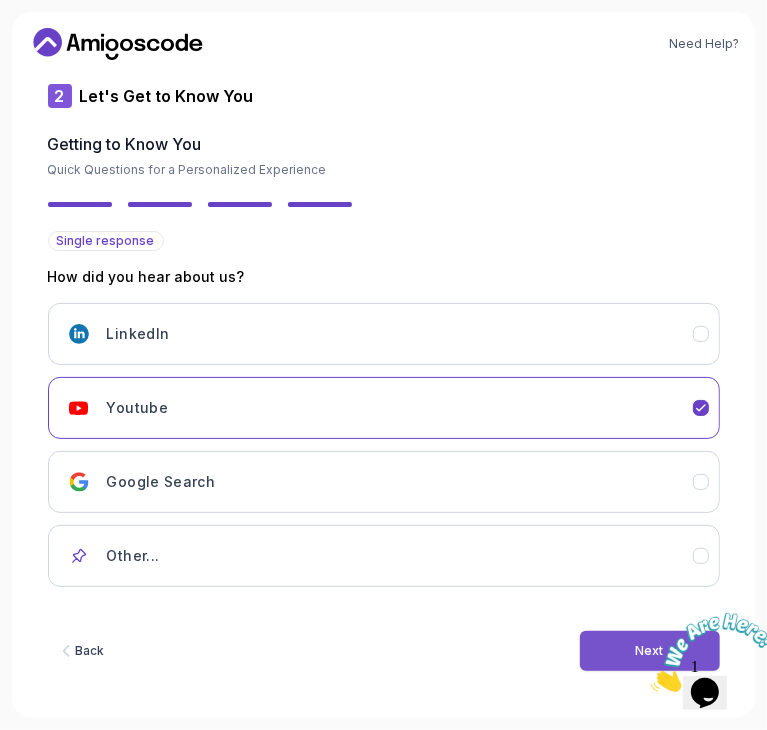 click on "Next" at bounding box center [650, 651] 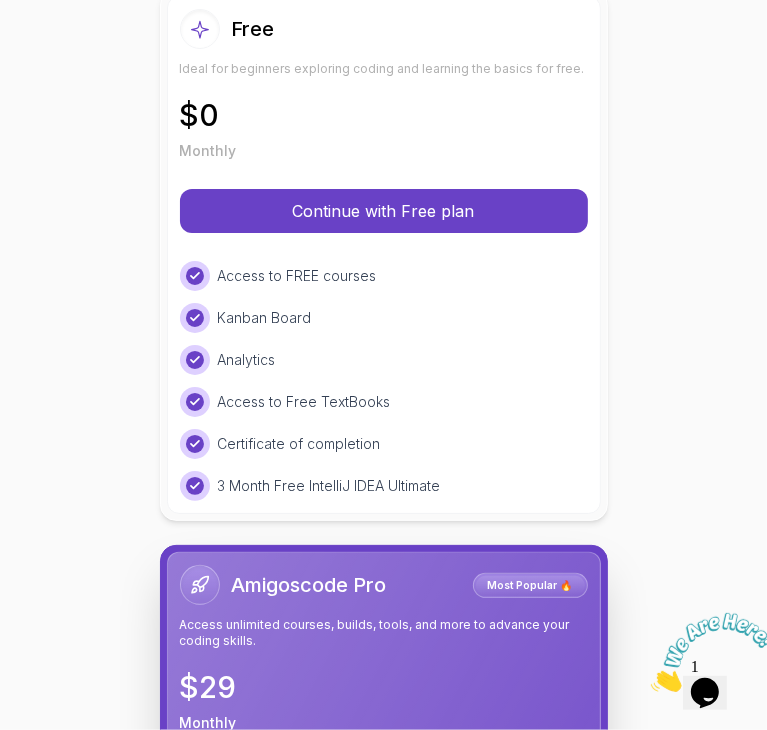 scroll, scrollTop: 0, scrollLeft: 0, axis: both 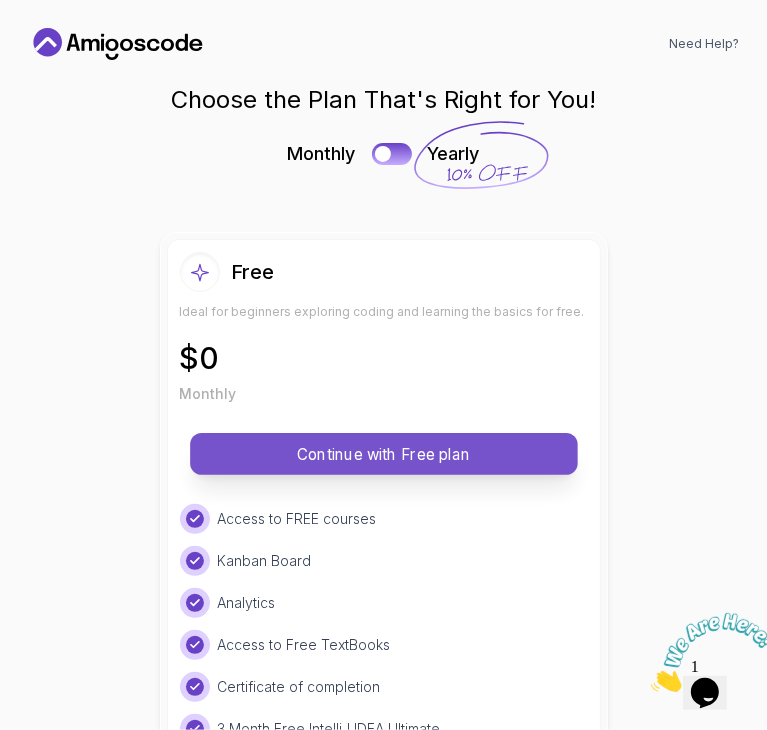click on "Continue with Free plan" at bounding box center [383, 454] 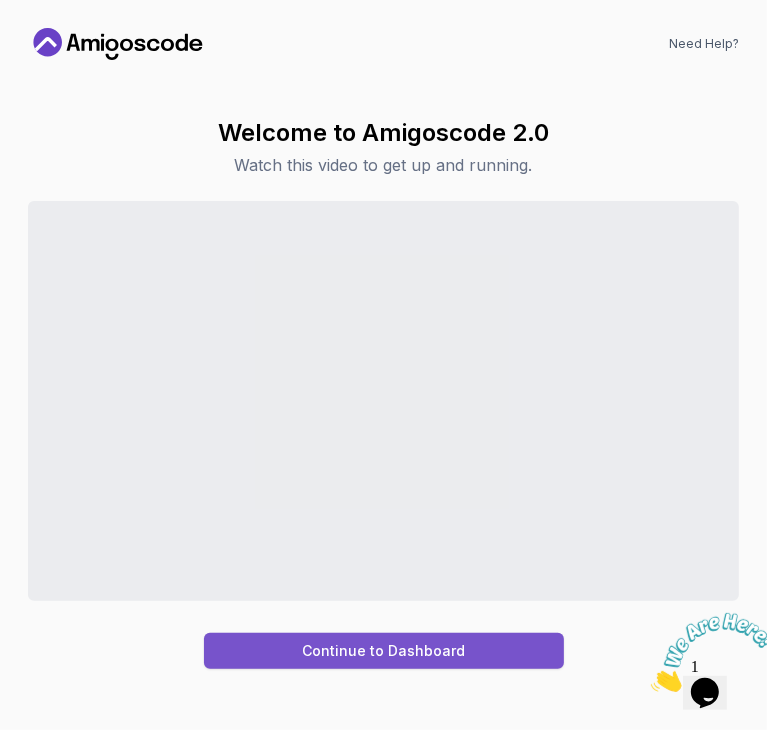 click on "Continue to Dashboard" at bounding box center (383, 651) 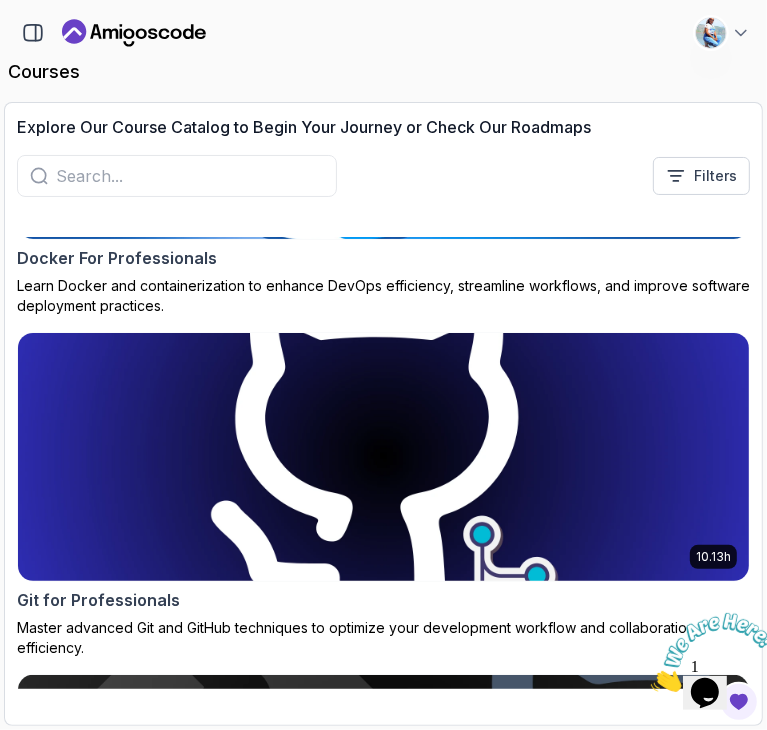 scroll, scrollTop: 2902, scrollLeft: 0, axis: vertical 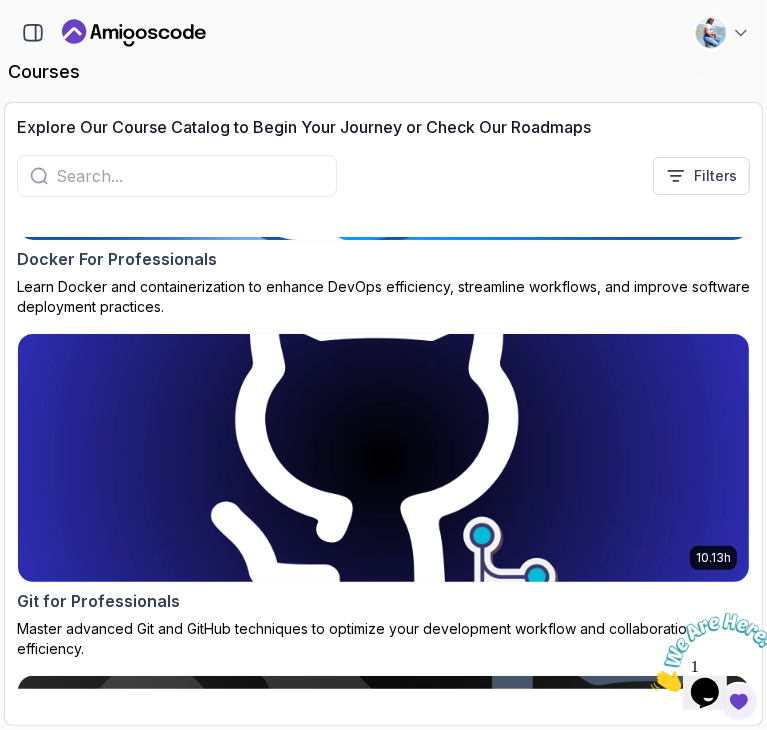 click at bounding box center [384, 458] 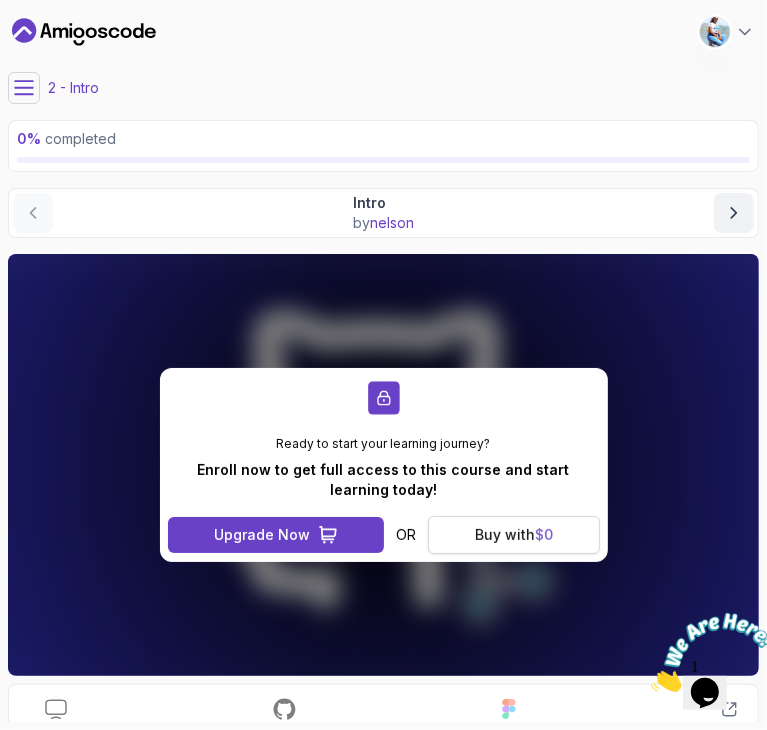 click on "Buy with  $ 0" at bounding box center [514, 535] 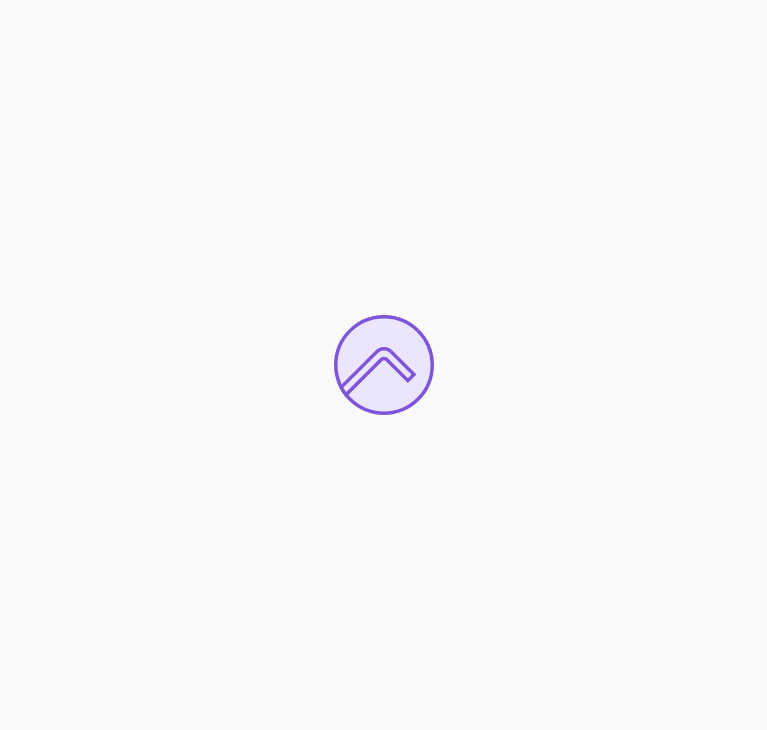 scroll, scrollTop: 0, scrollLeft: 0, axis: both 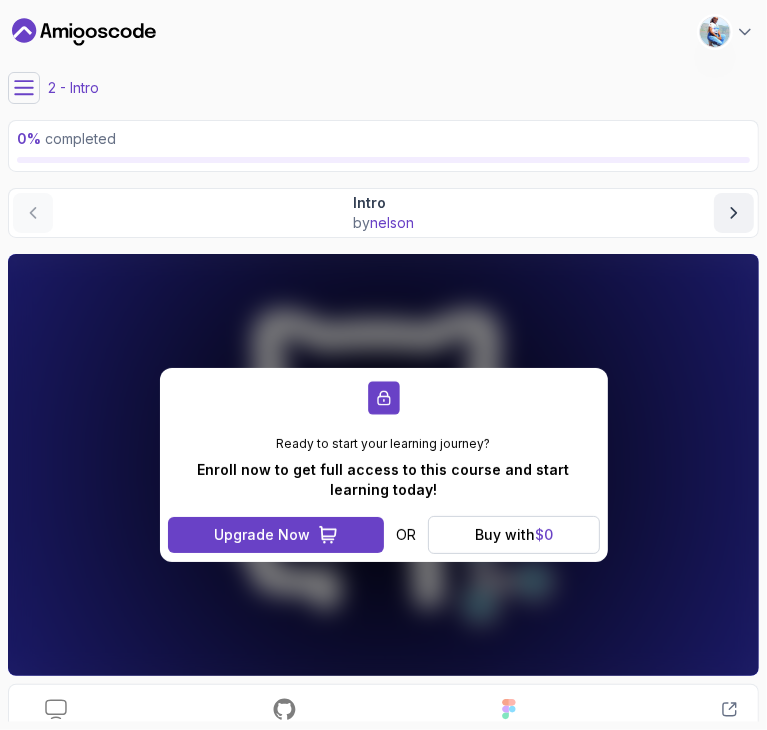 click on "Intro by  nelson" at bounding box center (383, 213) 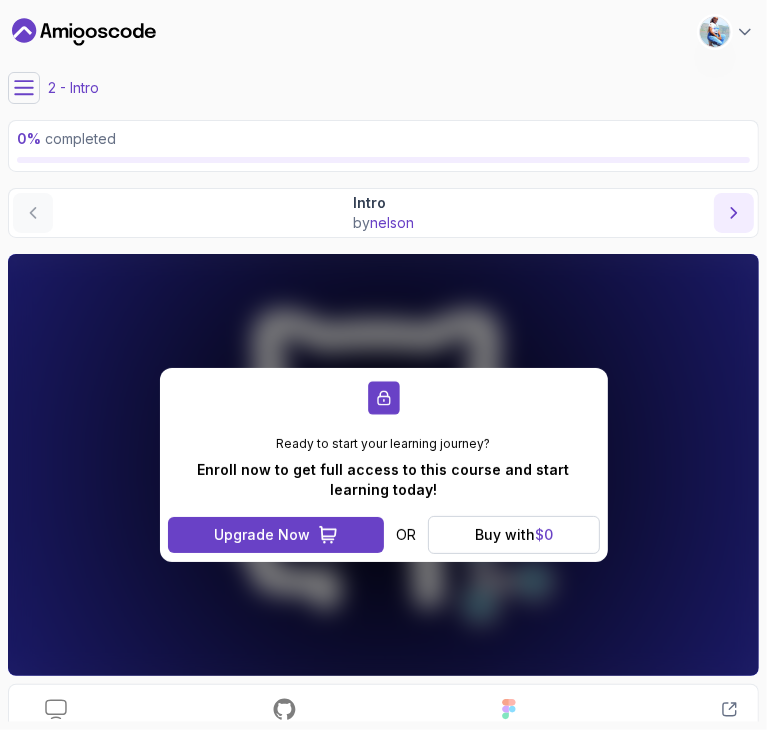 click at bounding box center [734, 213] 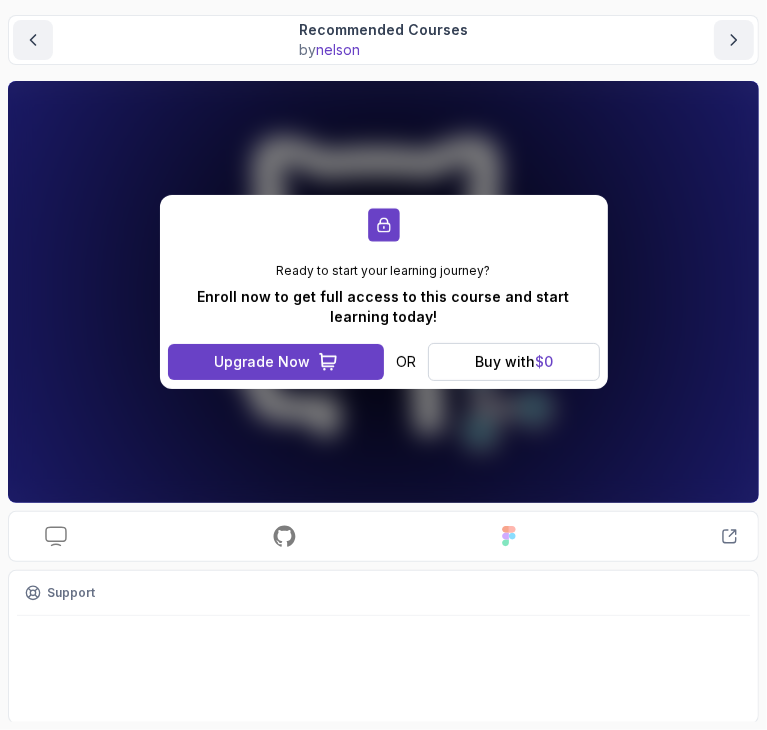 scroll, scrollTop: 0, scrollLeft: 0, axis: both 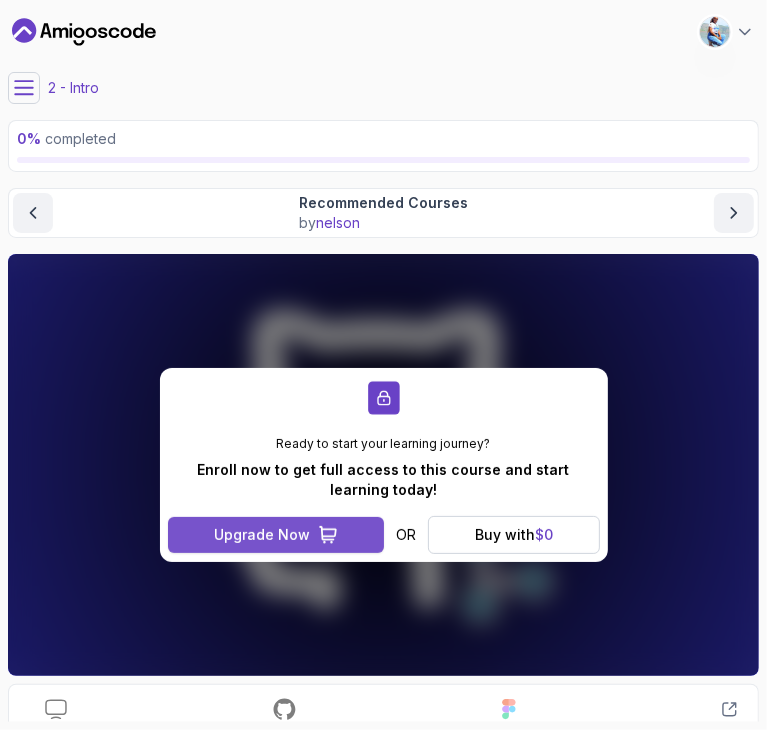 click on "Upgrade Now" at bounding box center [262, 535] 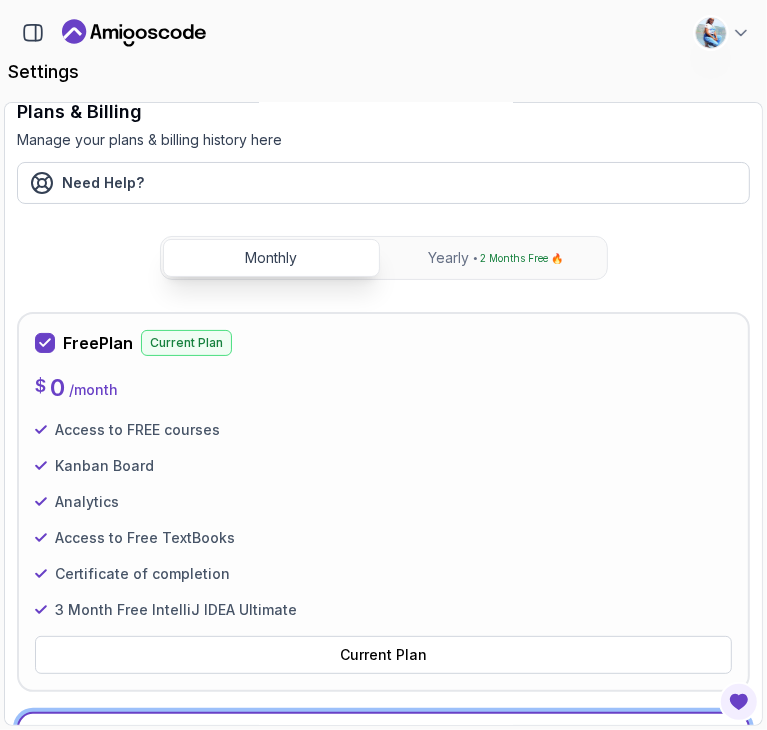 scroll, scrollTop: 0, scrollLeft: 0, axis: both 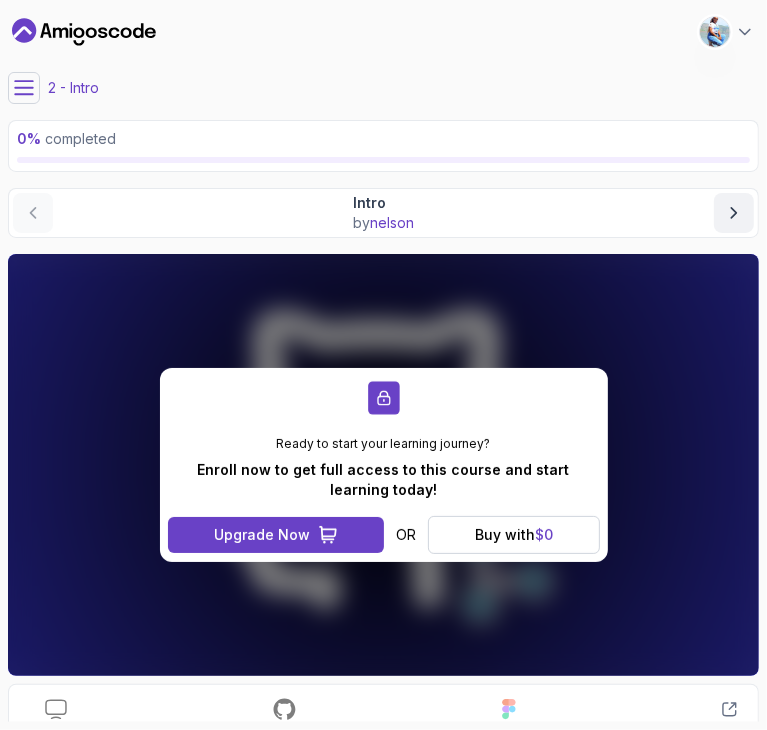 click 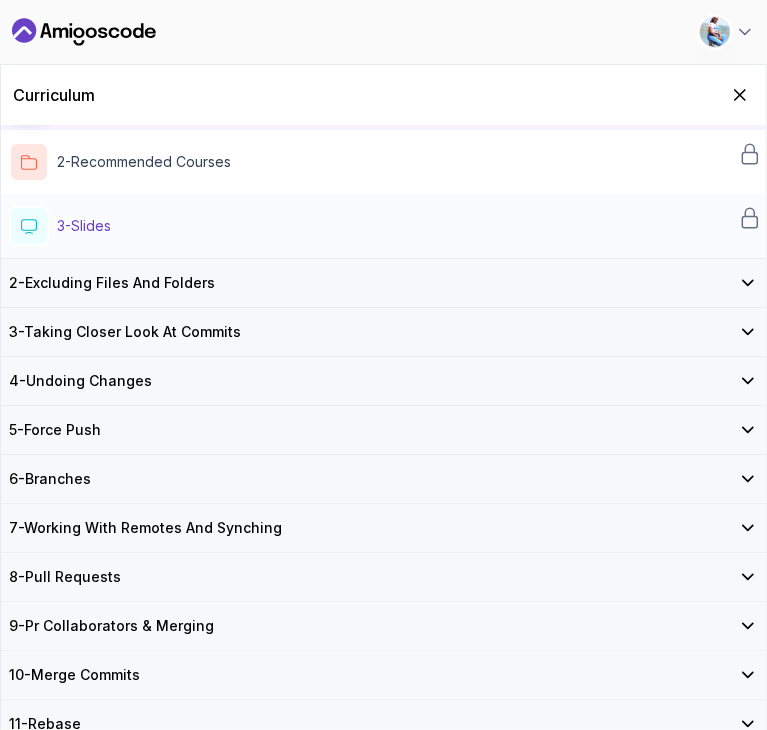 scroll, scrollTop: 116, scrollLeft: 0, axis: vertical 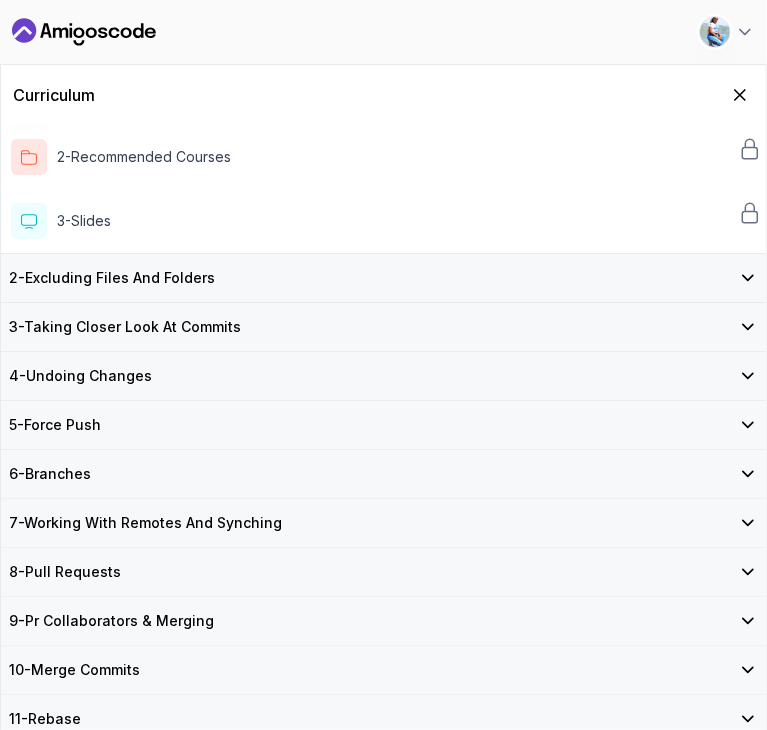 click on "4  -  Undoing Changes" at bounding box center (80, 376) 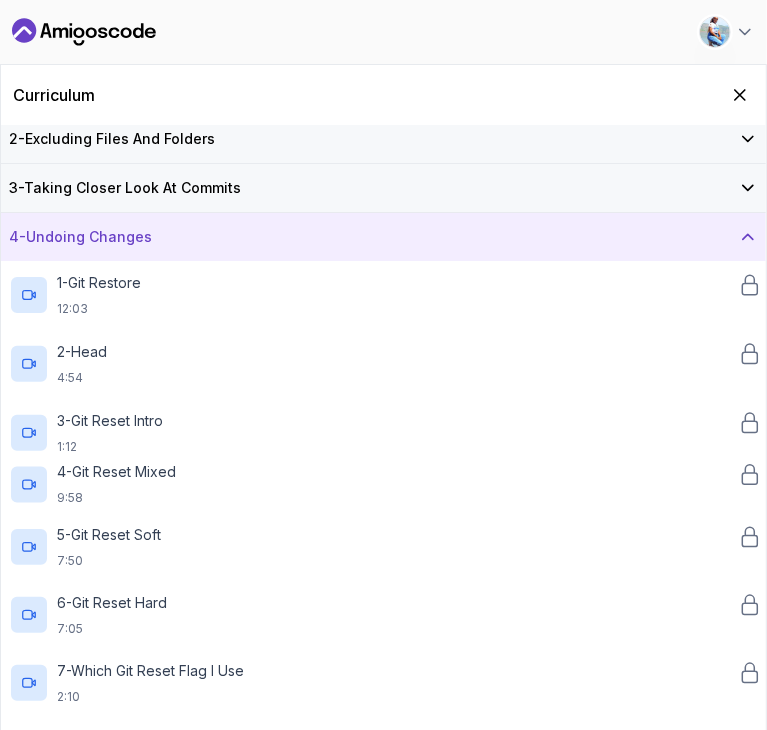 scroll, scrollTop: 59, scrollLeft: 0, axis: vertical 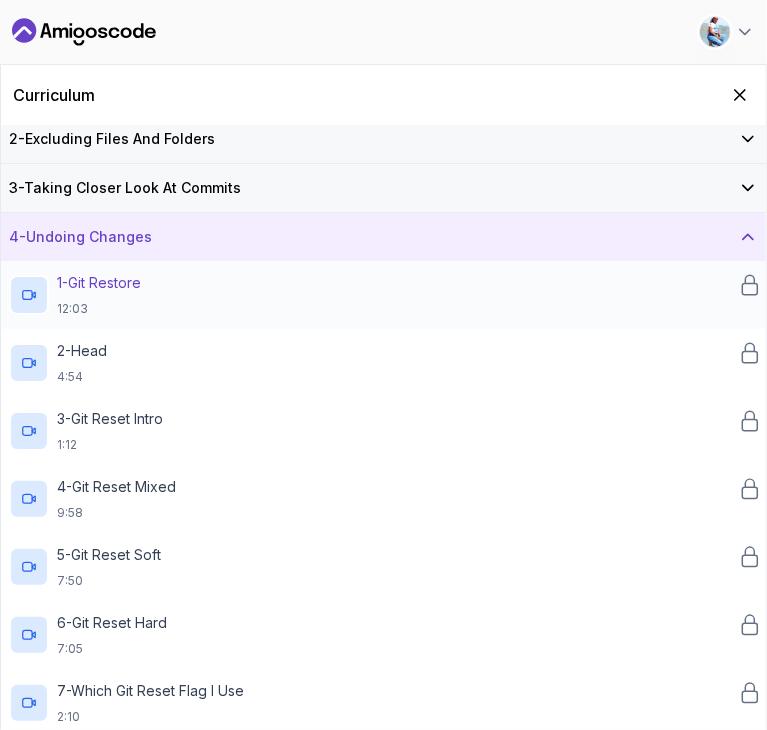 click on "1  -  Git Restore 12:03" at bounding box center [99, 295] 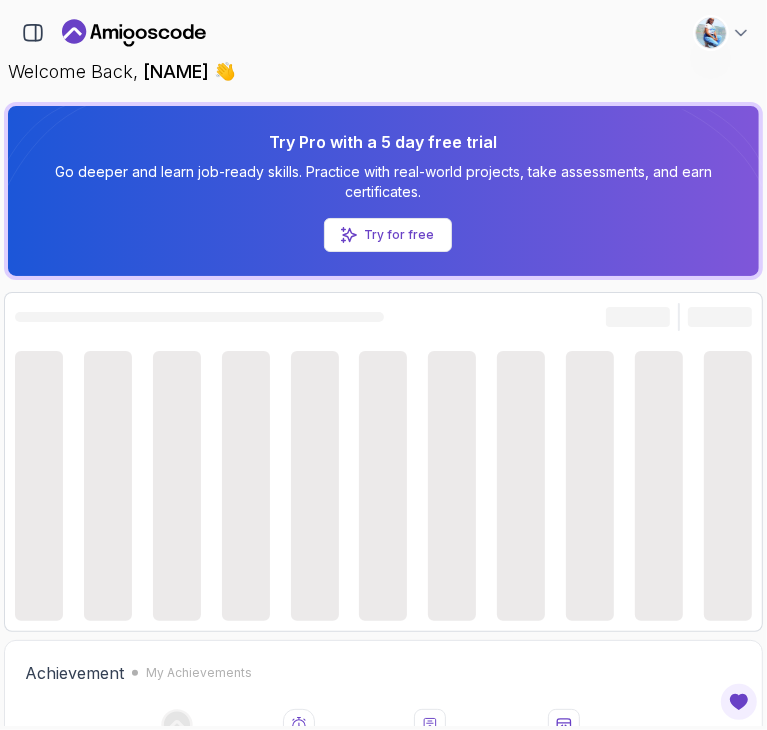 click 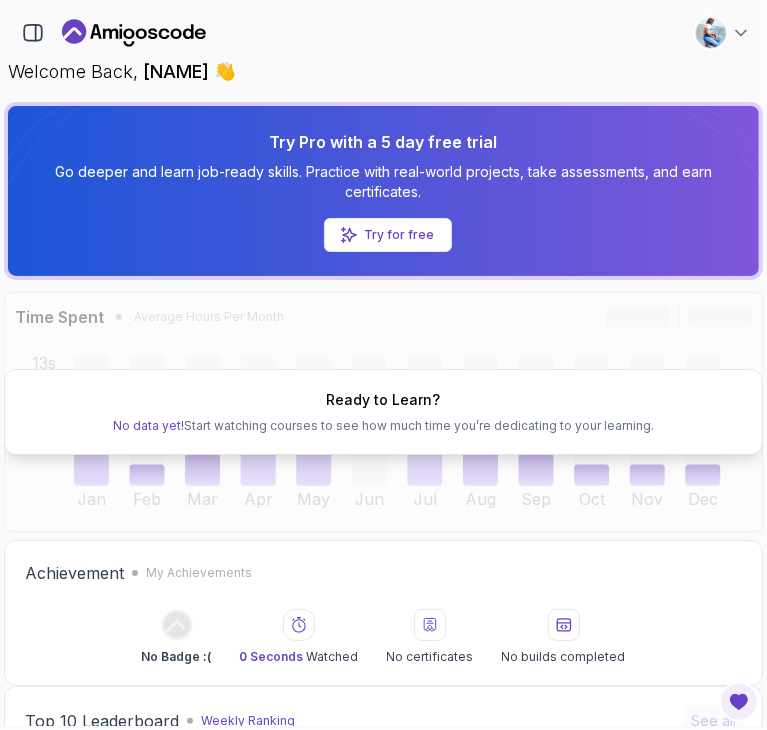 click on "Welcome Back,   dagichu   👋" at bounding box center [383, 72] 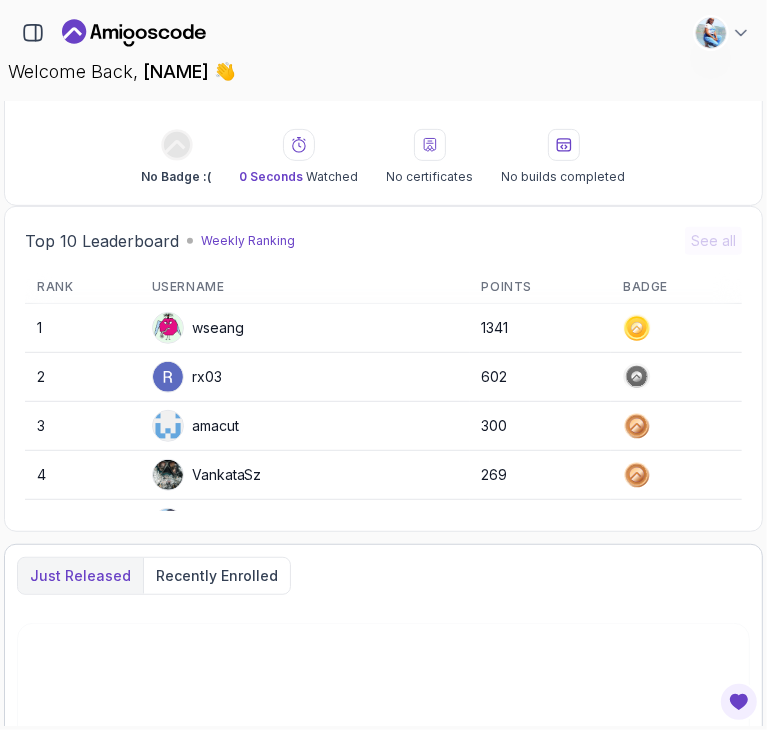 scroll, scrollTop: 482, scrollLeft: 0, axis: vertical 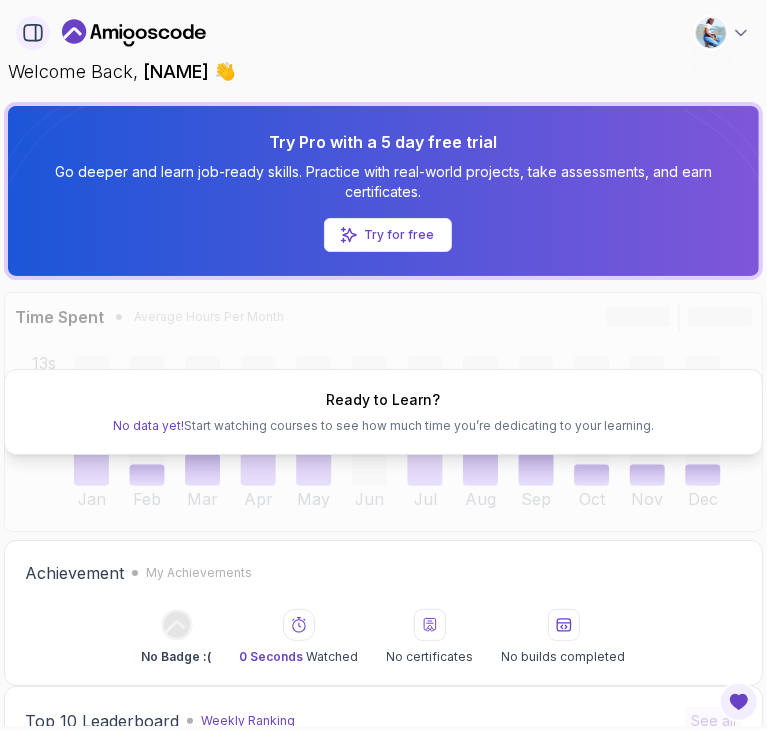 click 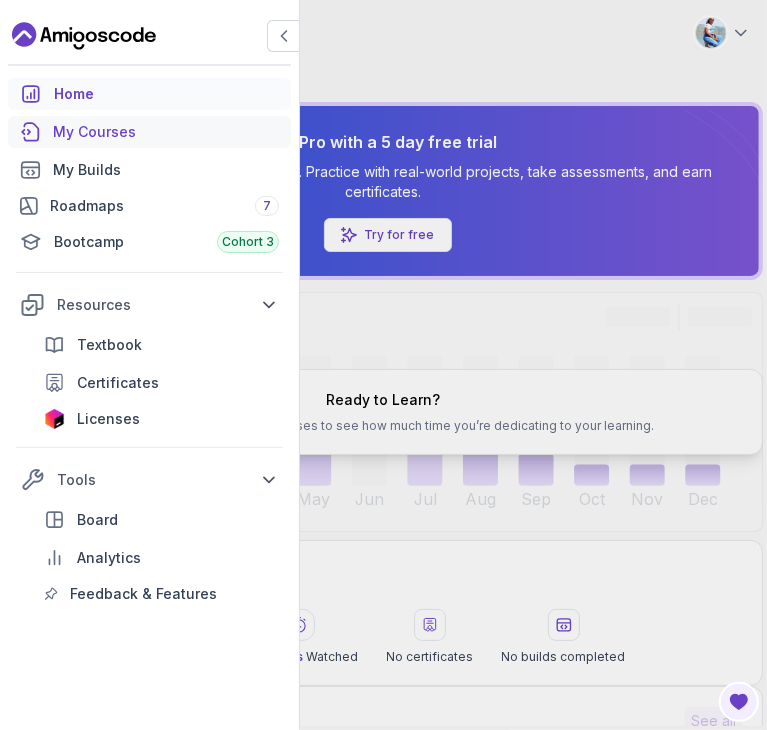 click on "My Courses" at bounding box center [166, 132] 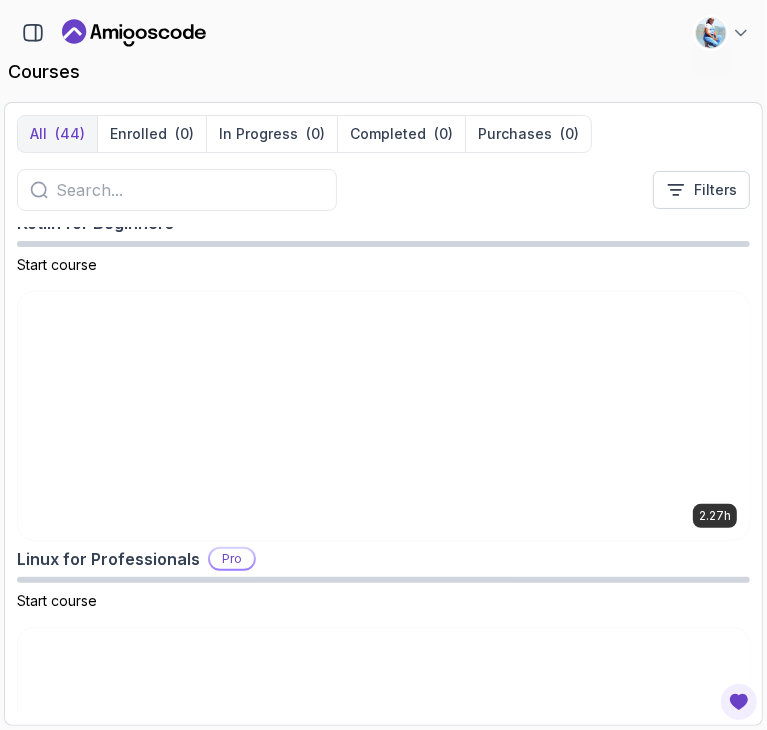 scroll, scrollTop: 9708, scrollLeft: 0, axis: vertical 